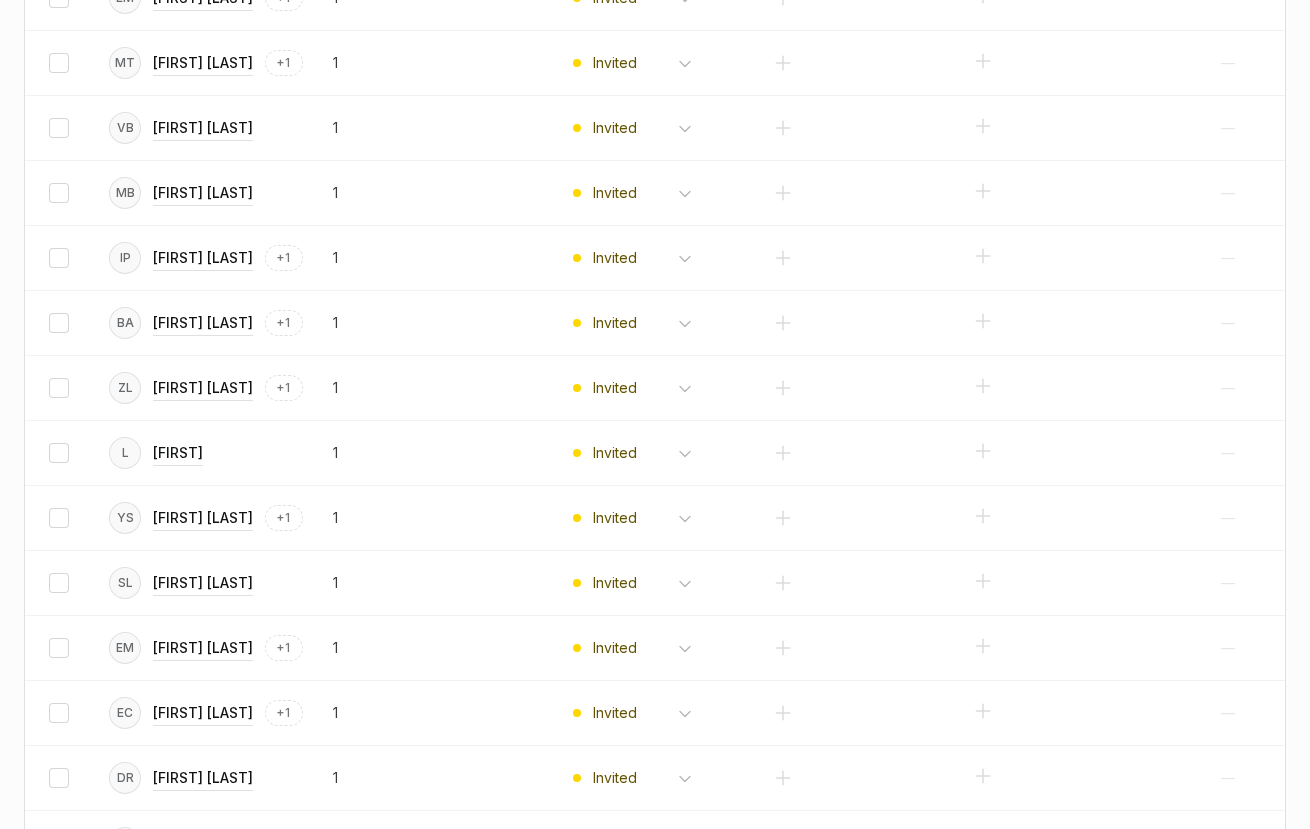 scroll, scrollTop: 1933, scrollLeft: 0, axis: vertical 